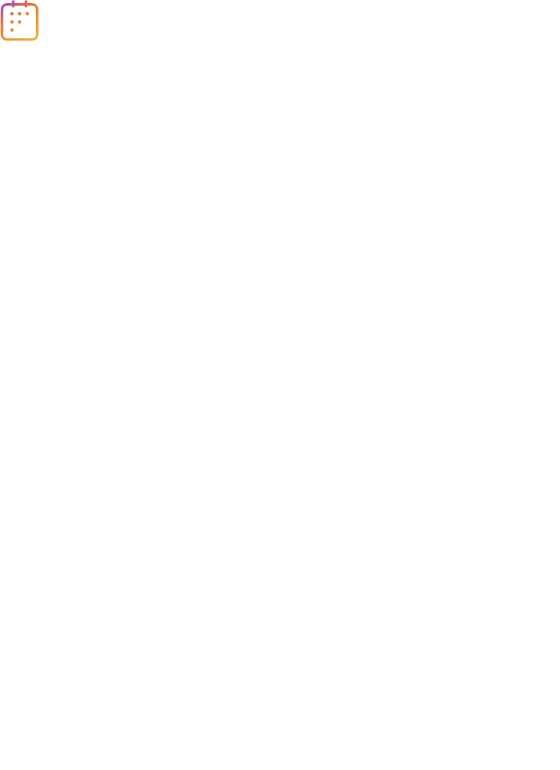scroll, scrollTop: 0, scrollLeft: 0, axis: both 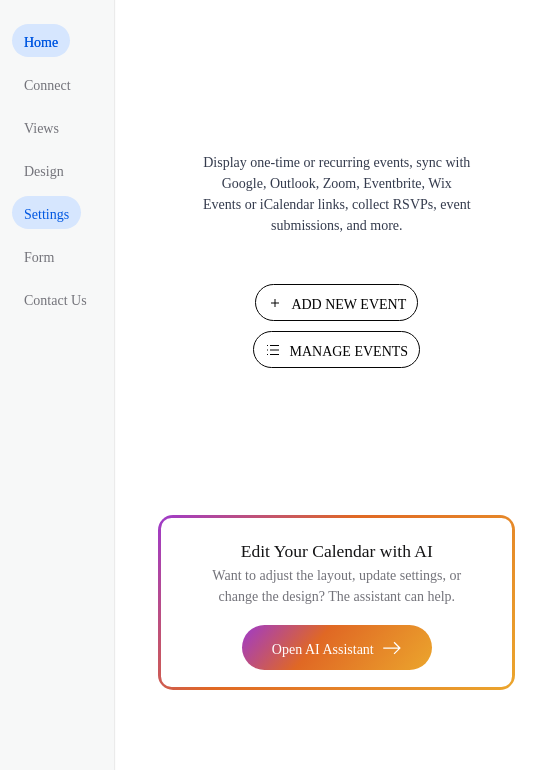 click on "Settings" at bounding box center [46, 214] 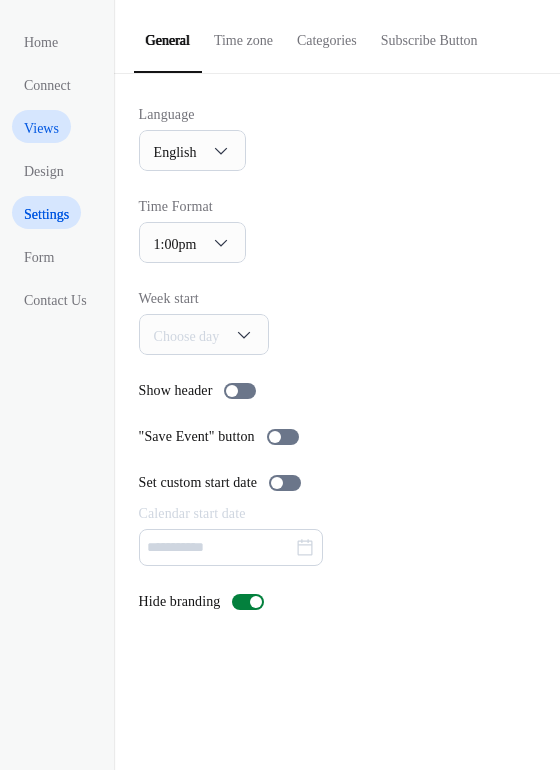click on "Views" at bounding box center (41, 128) 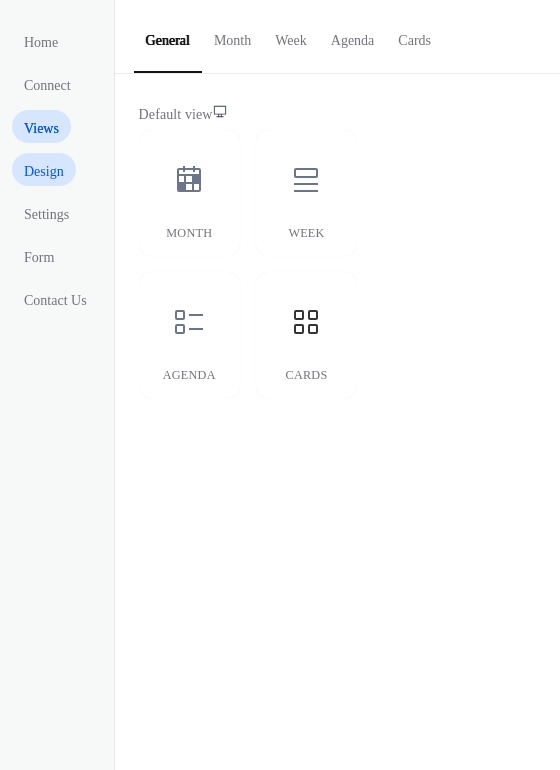 click on "Design" at bounding box center (44, 171) 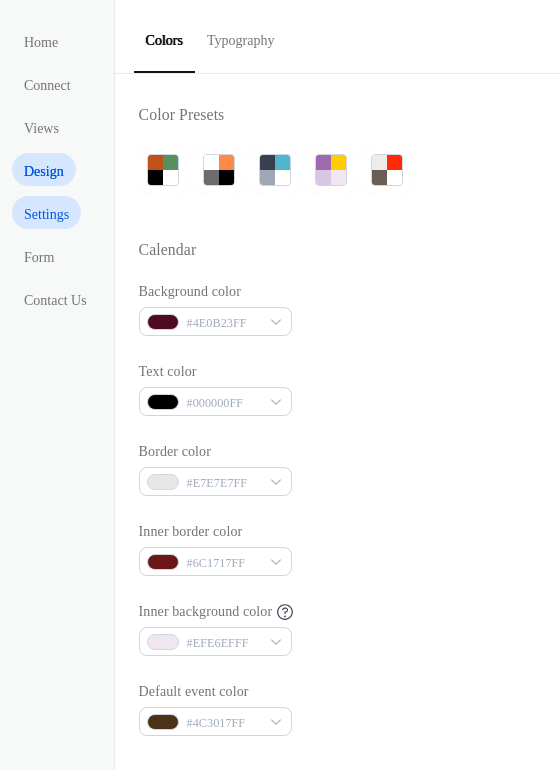 click on "Settings" at bounding box center (46, 214) 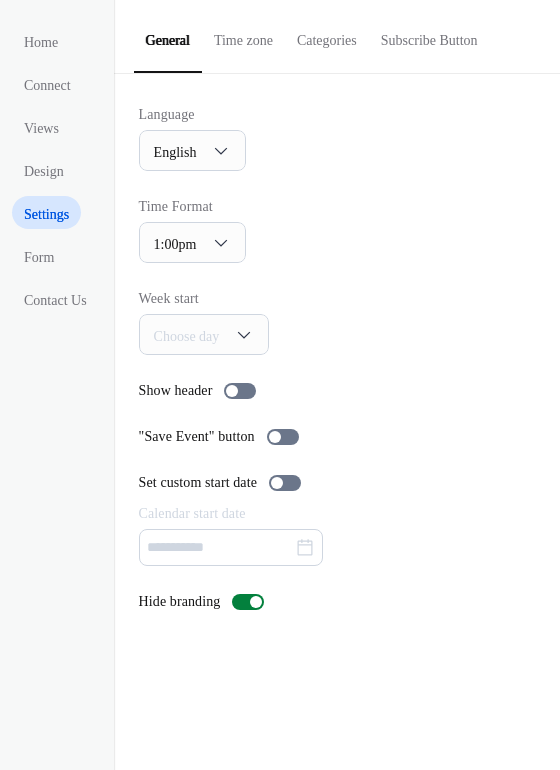 click on "Categories" at bounding box center (327, 35) 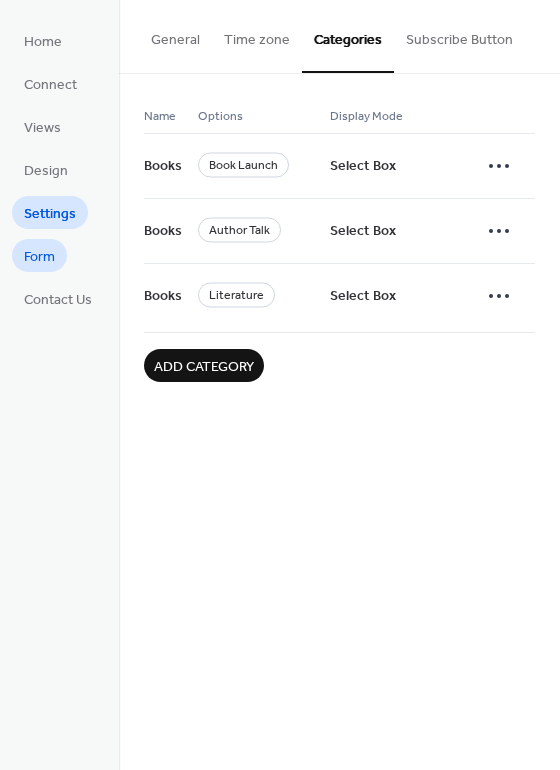 click on "Form" at bounding box center [39, 255] 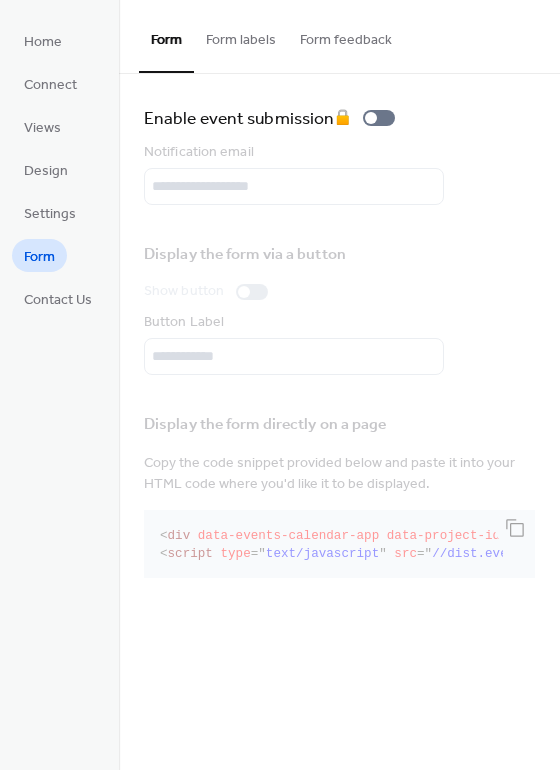 click on "Form labels" at bounding box center [241, 35] 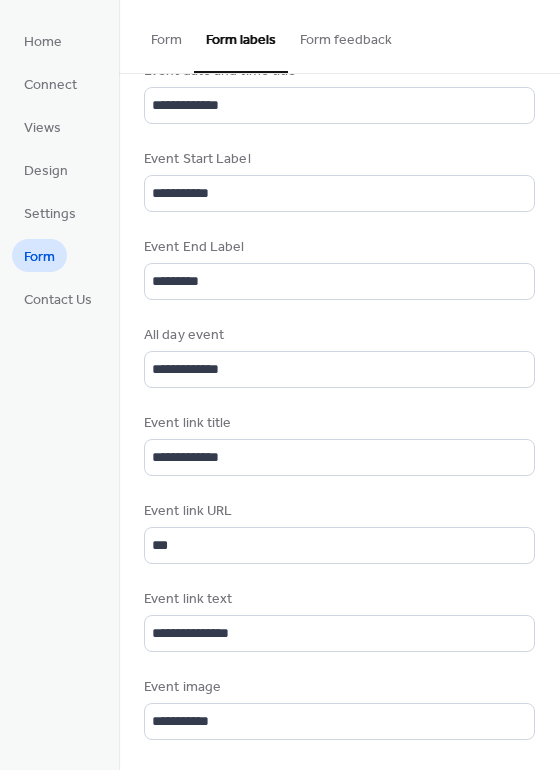 scroll, scrollTop: 0, scrollLeft: 0, axis: both 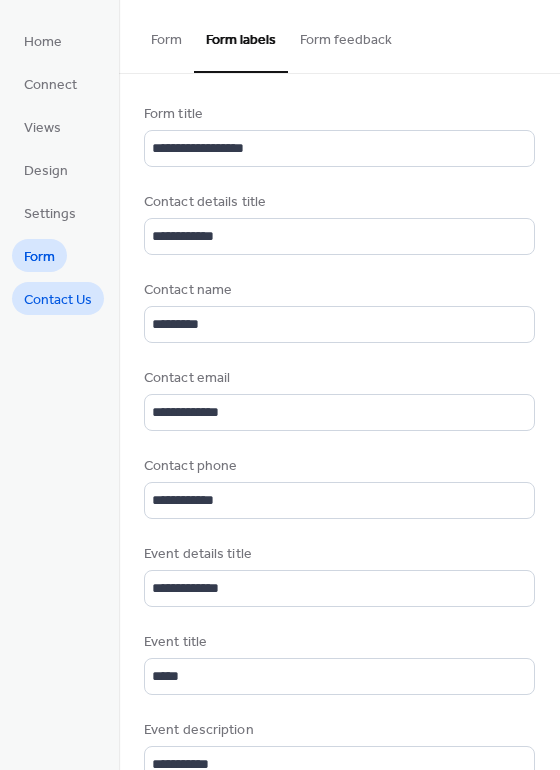 click on "Contact Us" at bounding box center (58, 300) 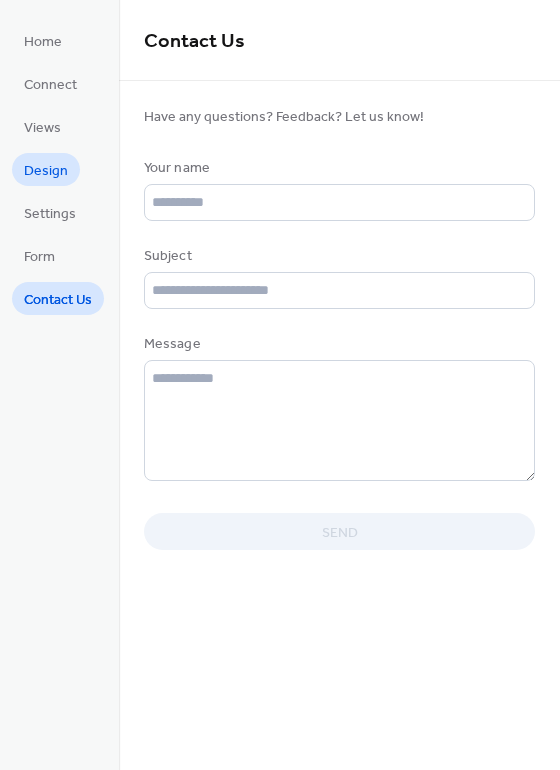 click on "Design" at bounding box center [46, 171] 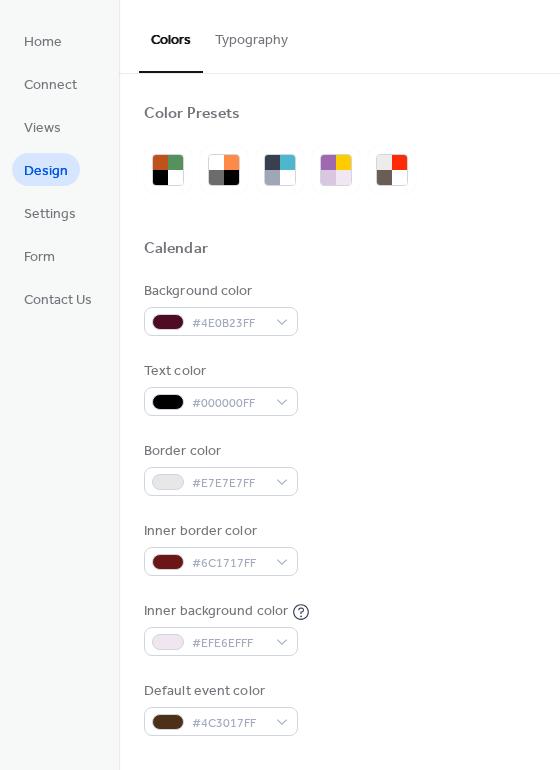 click on "Typography" at bounding box center (251, 35) 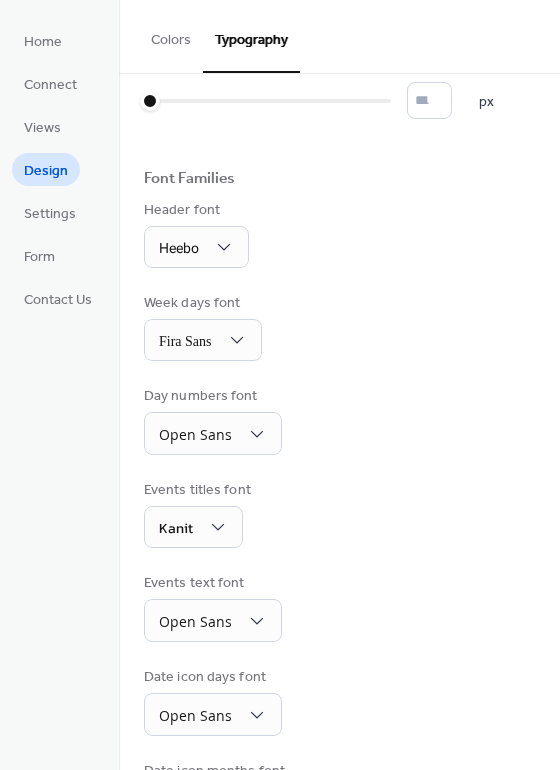 scroll, scrollTop: 143, scrollLeft: 0, axis: vertical 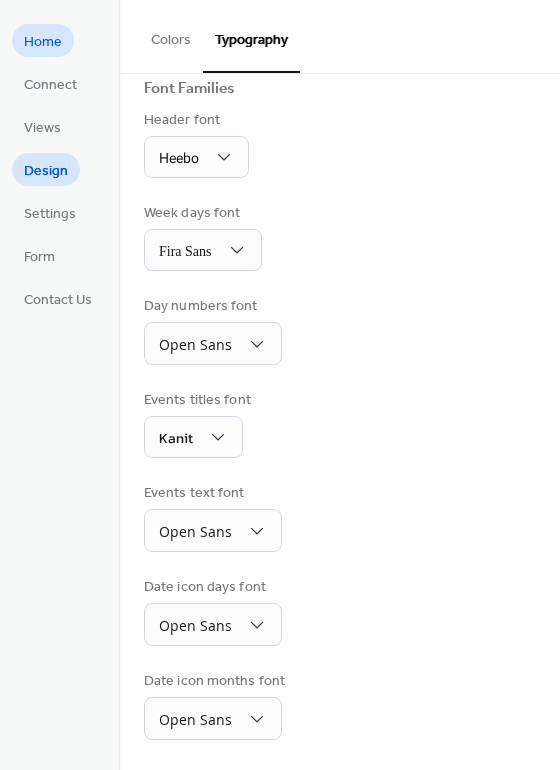 click on "Home" at bounding box center (43, 42) 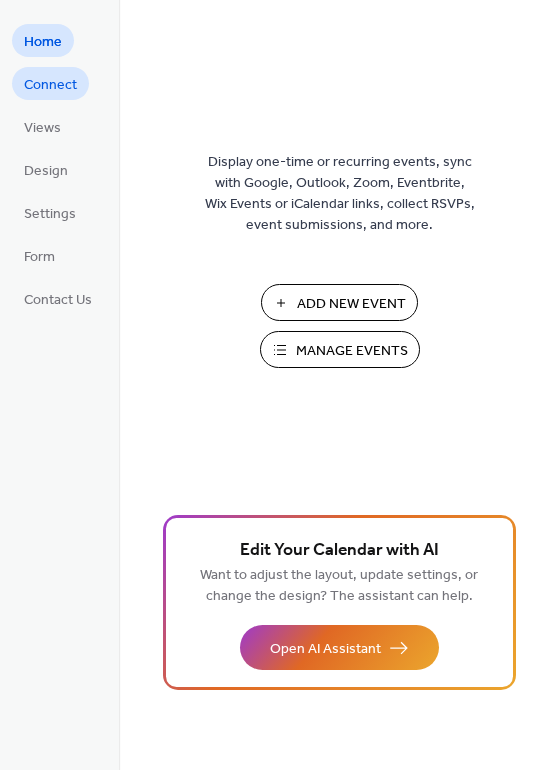 click on "Connect" at bounding box center [50, 85] 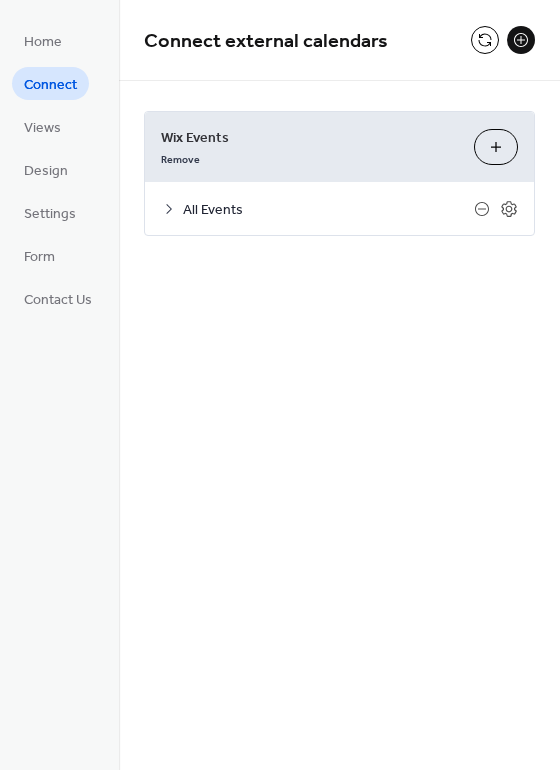 click 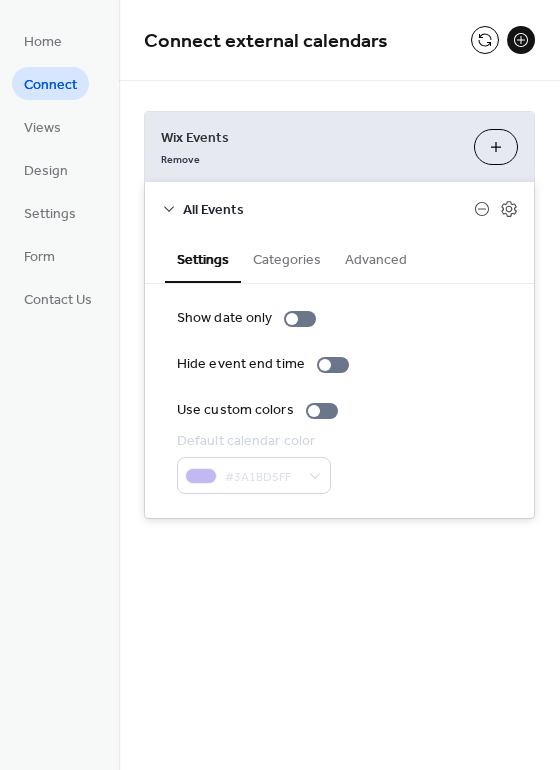click on "Categories" at bounding box center (287, 258) 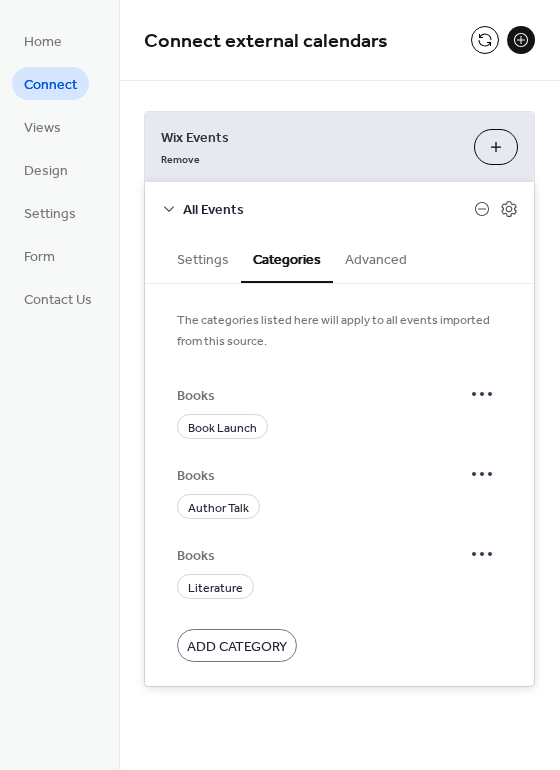 click on "Advanced" at bounding box center (376, 258) 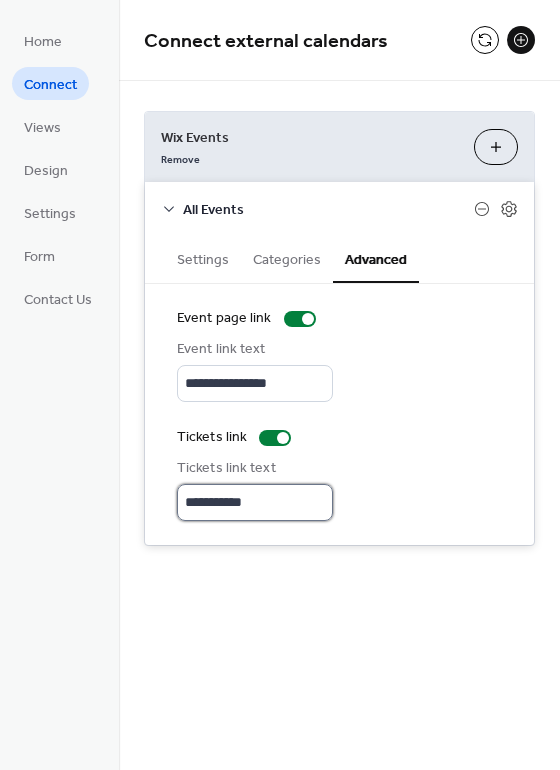 click on "**********" at bounding box center (255, 502) 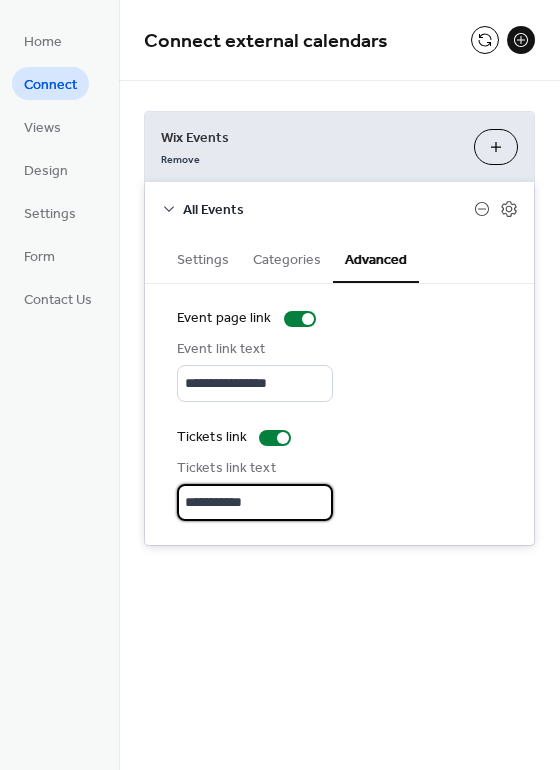 drag, startPoint x: 267, startPoint y: 493, endPoint x: 148, endPoint y: 490, distance: 119.03781 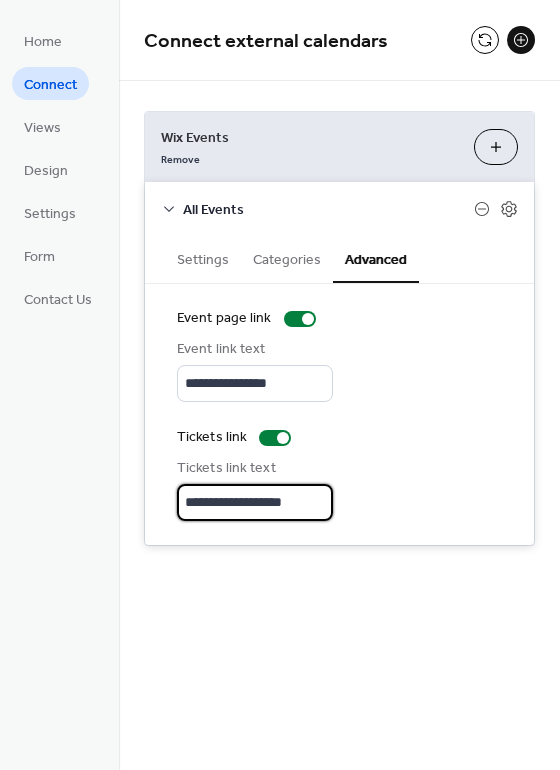 click on "**********" at bounding box center (339, 414) 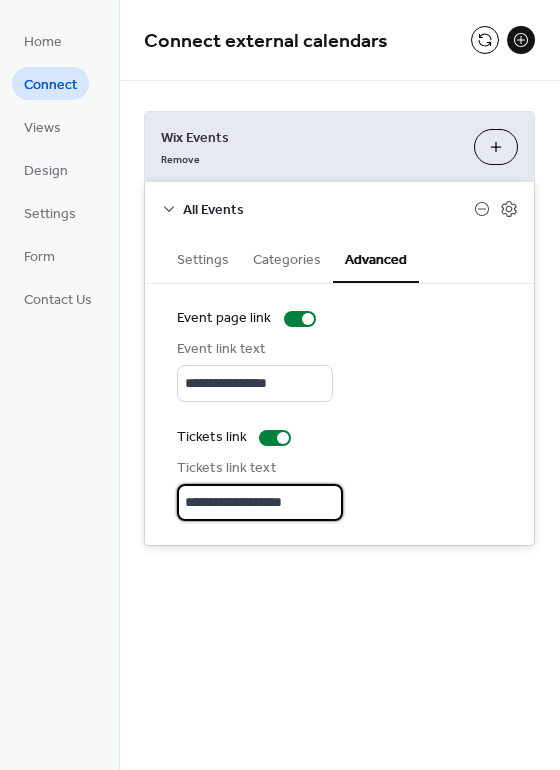drag, startPoint x: 331, startPoint y: 511, endPoint x: 151, endPoint y: 491, distance: 181.1077 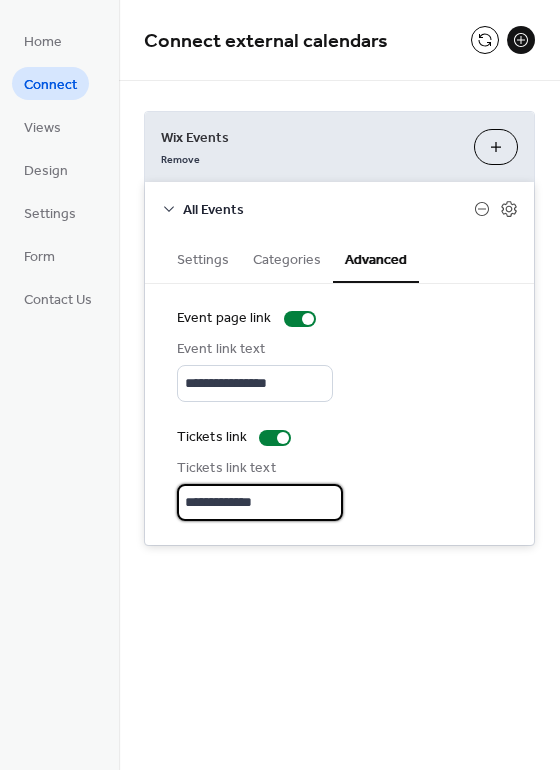 type on "**********" 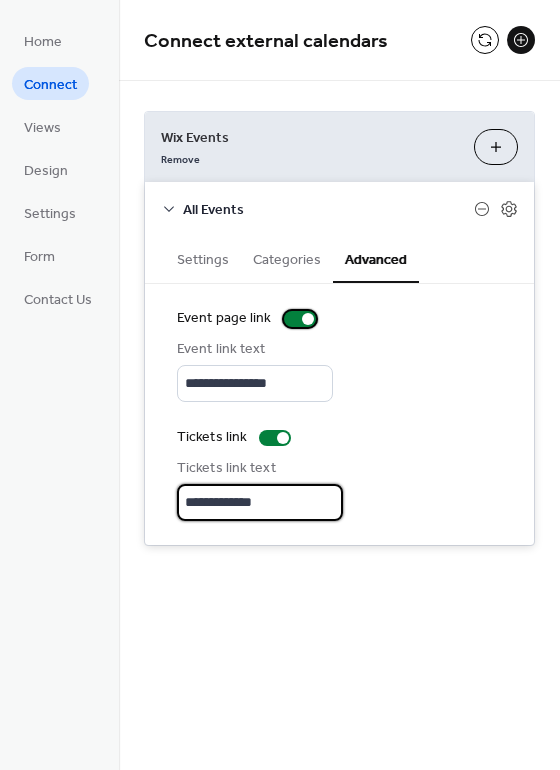 click at bounding box center [300, 319] 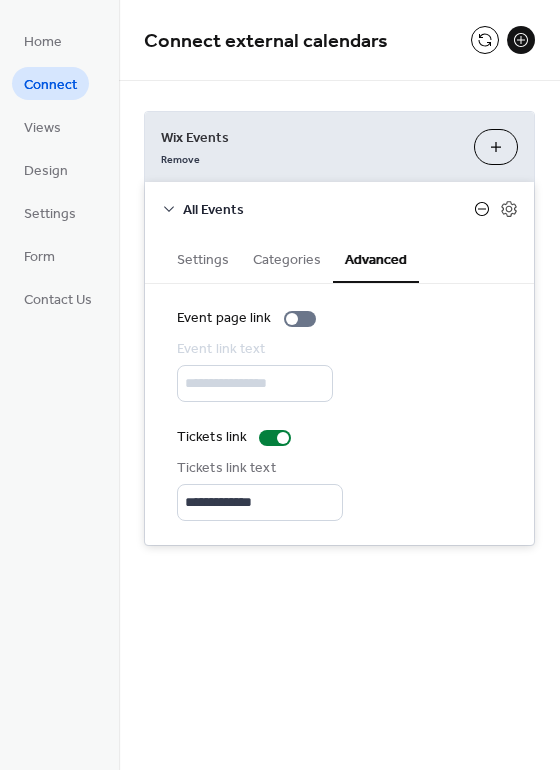 click 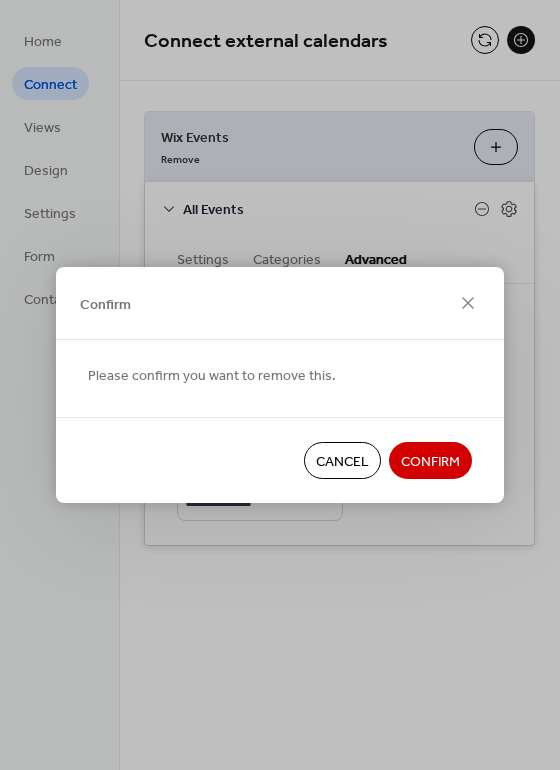 click on "Cancel" at bounding box center (342, 462) 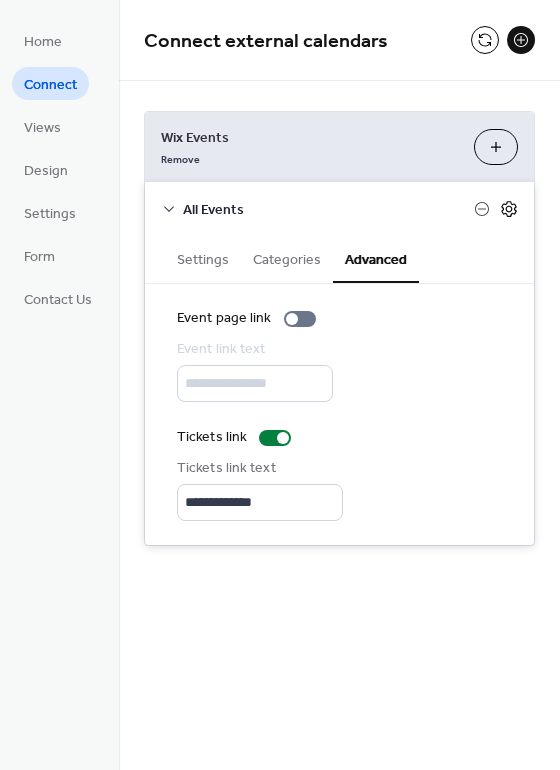 click 